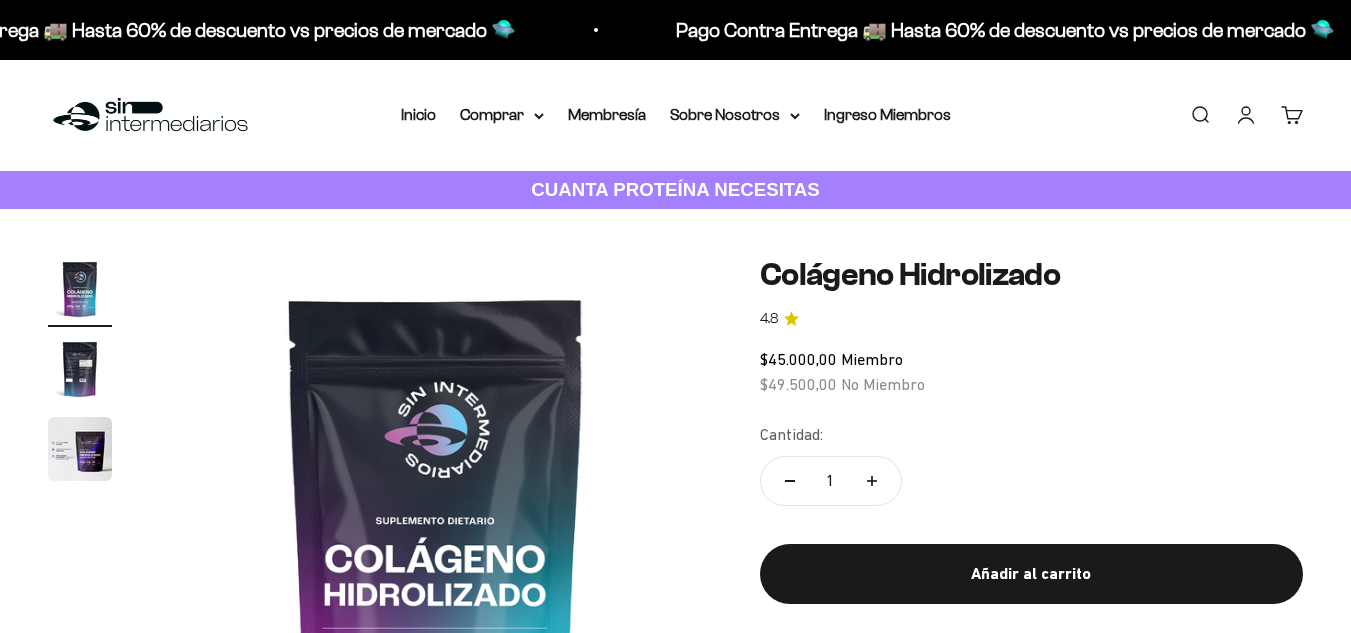 scroll, scrollTop: 0, scrollLeft: 0, axis: both 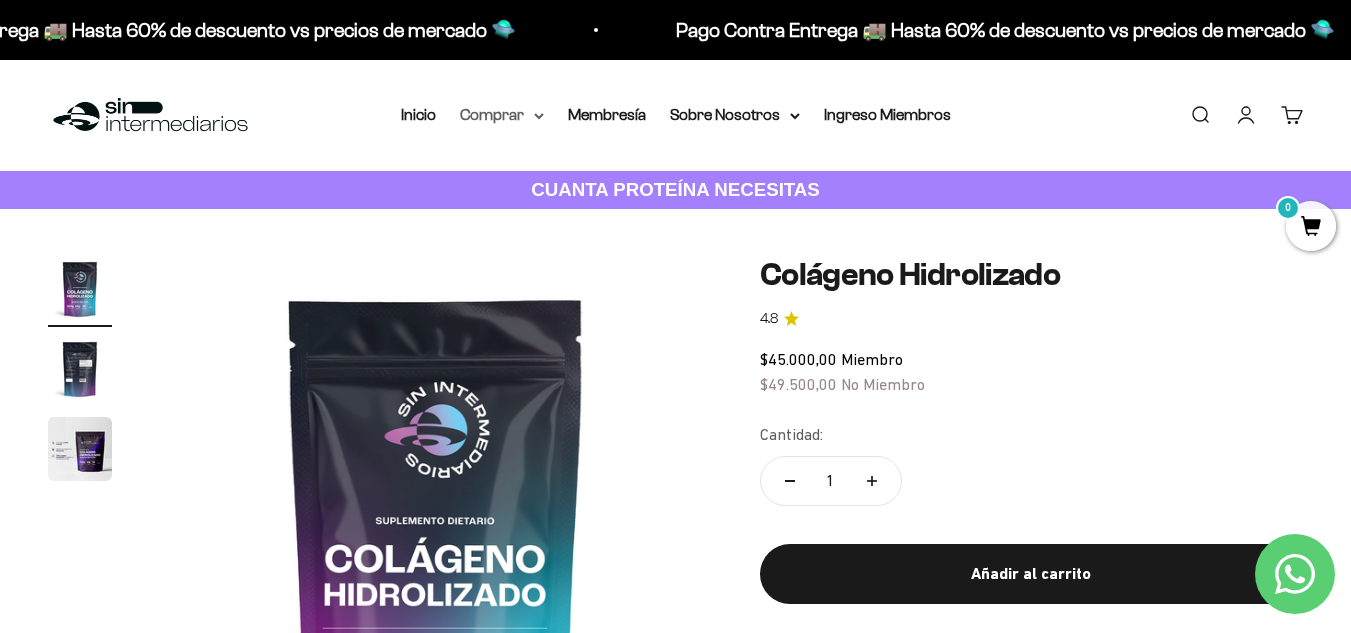 click on "Comprar" at bounding box center [502, 115] 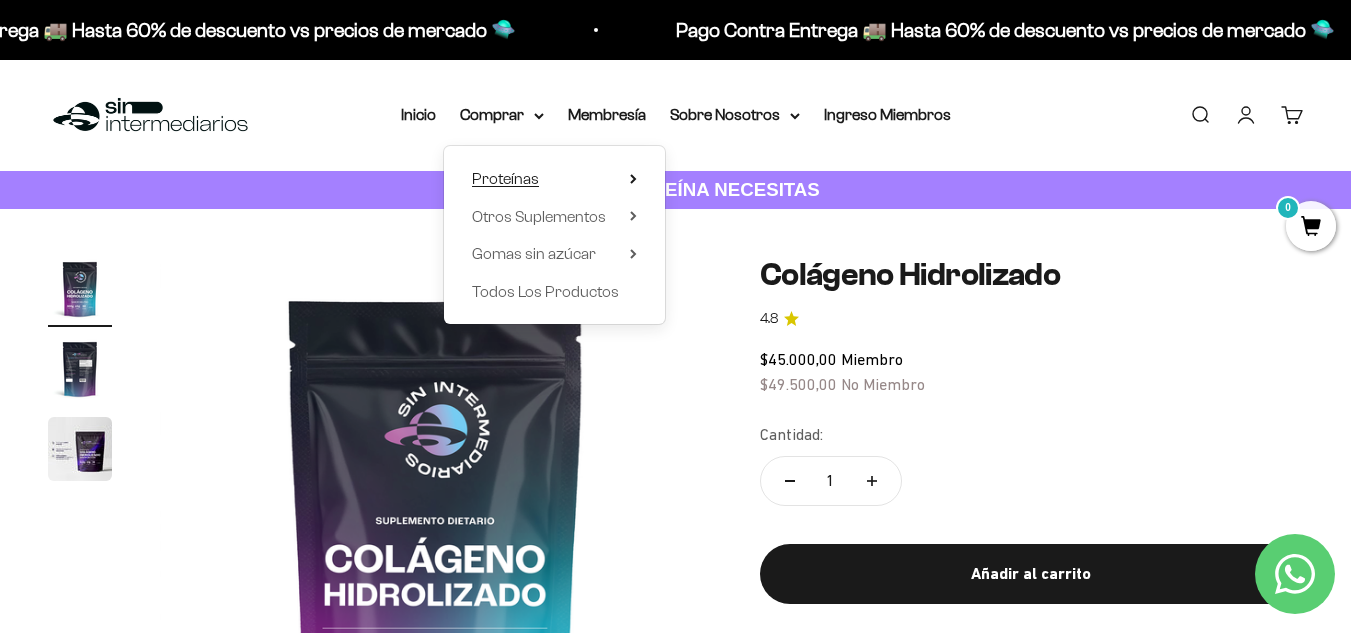 click on "Proteínas" at bounding box center [505, 178] 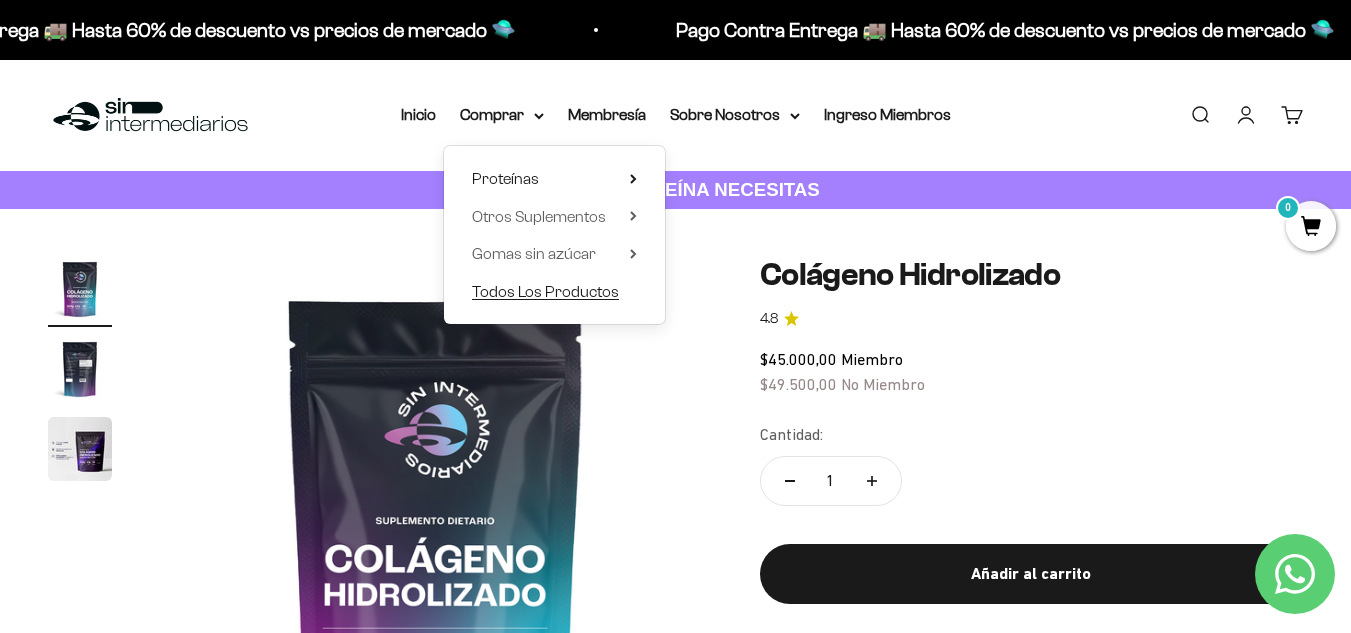 click on "Todos Los Productos" at bounding box center [545, 291] 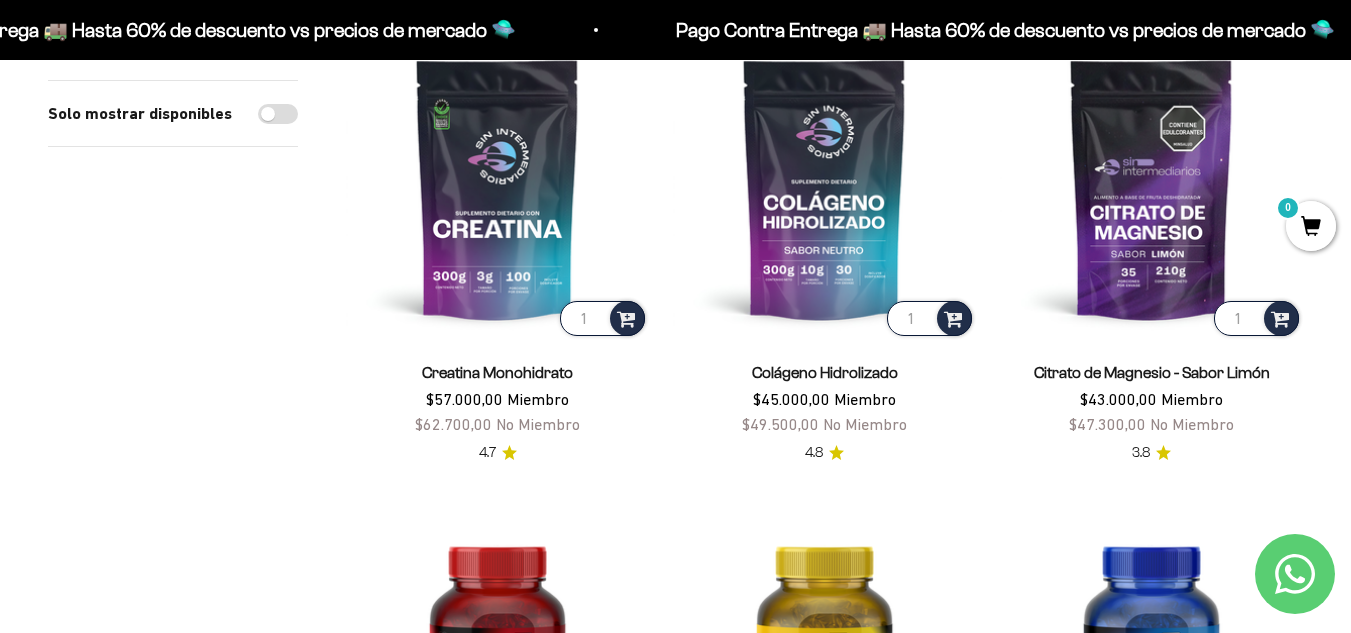 scroll, scrollTop: 300, scrollLeft: 0, axis: vertical 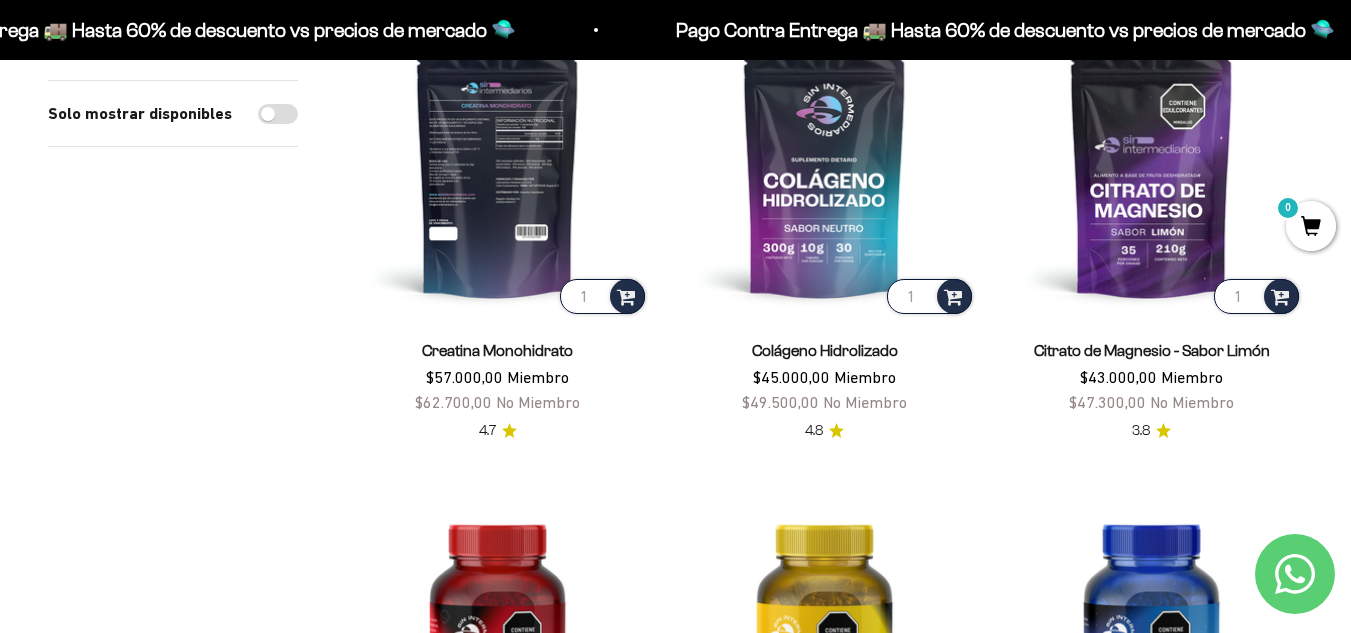 click at bounding box center (497, 166) 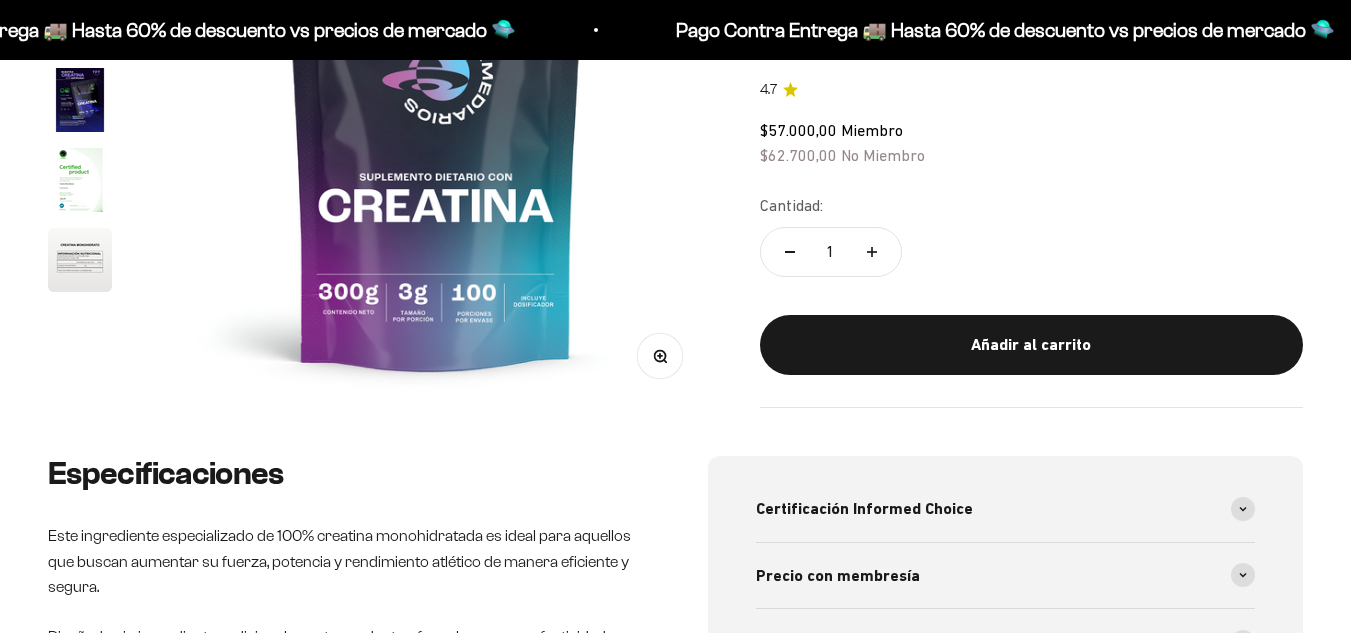 scroll, scrollTop: 600, scrollLeft: 0, axis: vertical 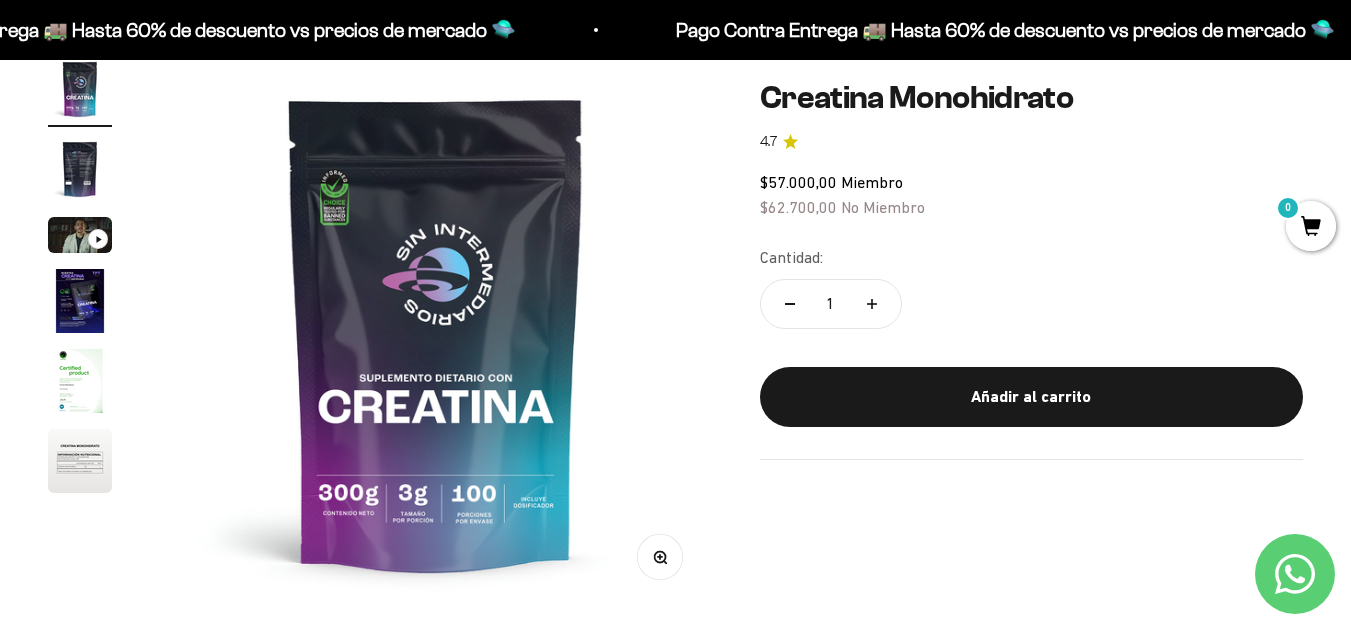click on "Añadir al carrito" at bounding box center [1031, 397] 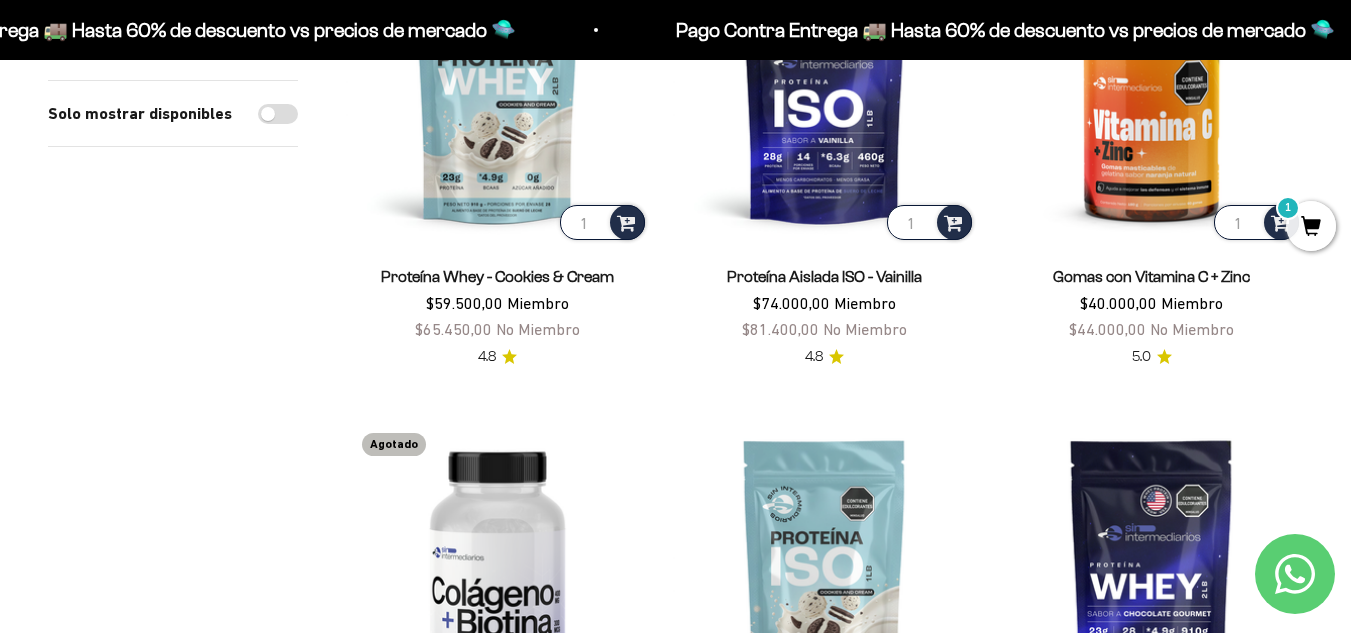 scroll, scrollTop: 2199, scrollLeft: 0, axis: vertical 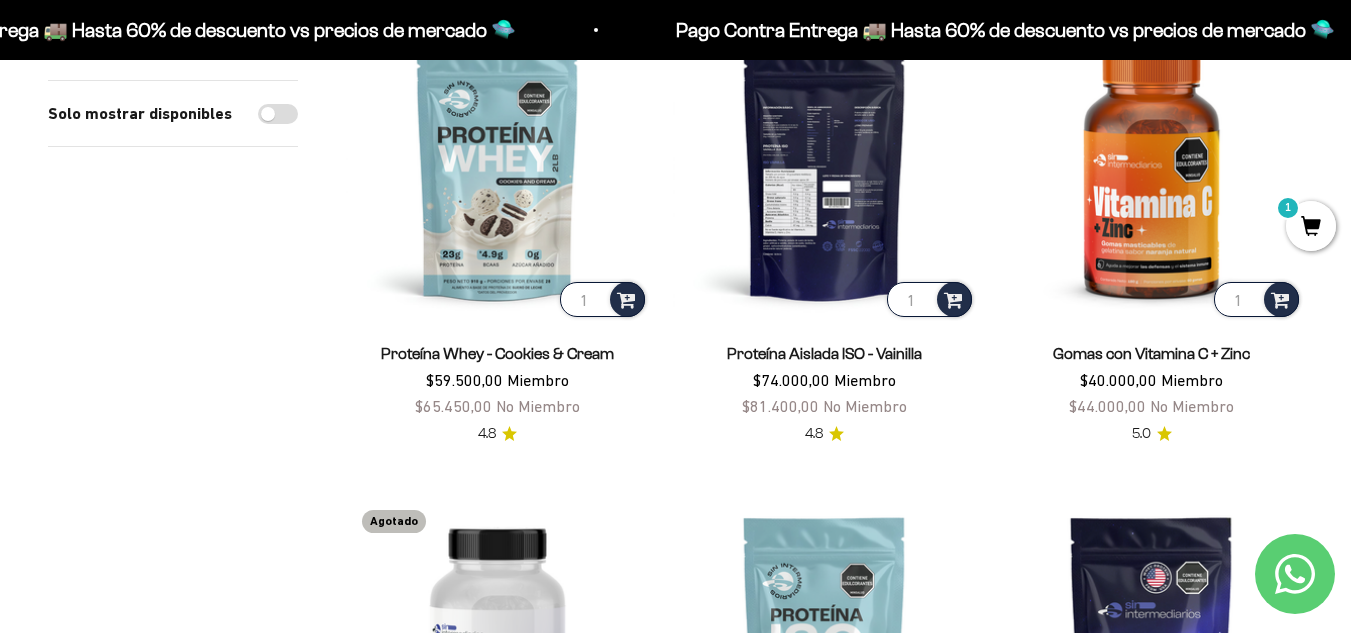 click at bounding box center [824, 169] 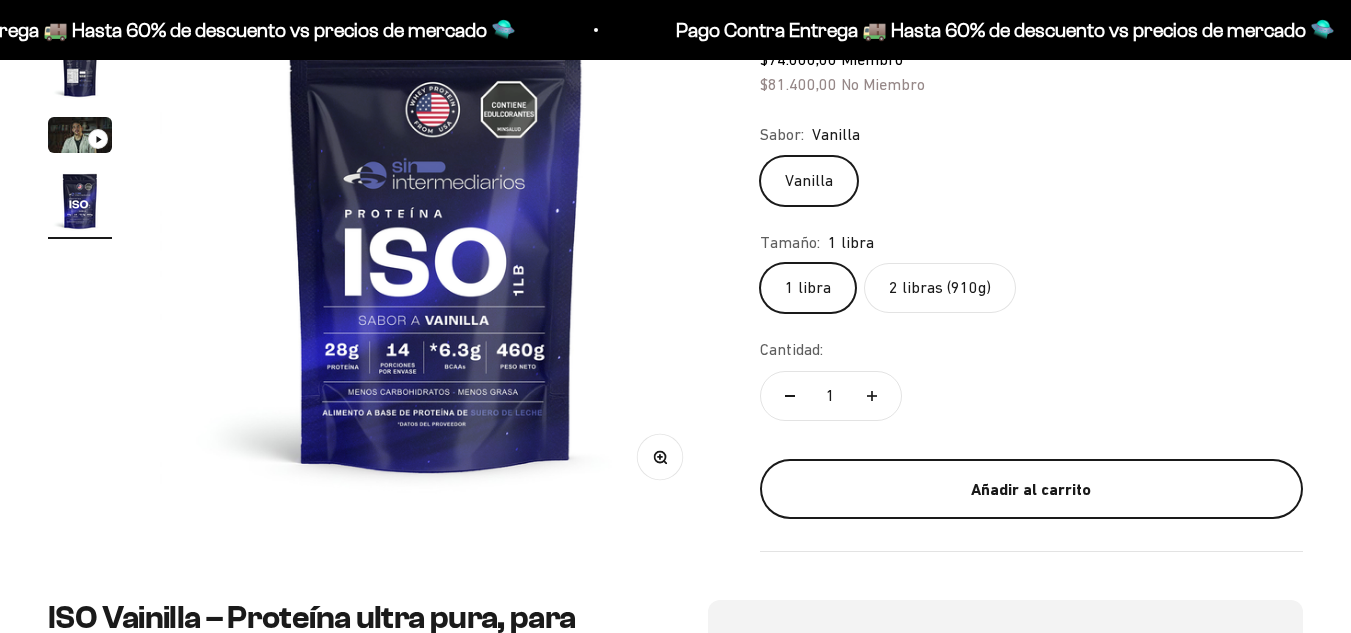 scroll, scrollTop: 400, scrollLeft: 0, axis: vertical 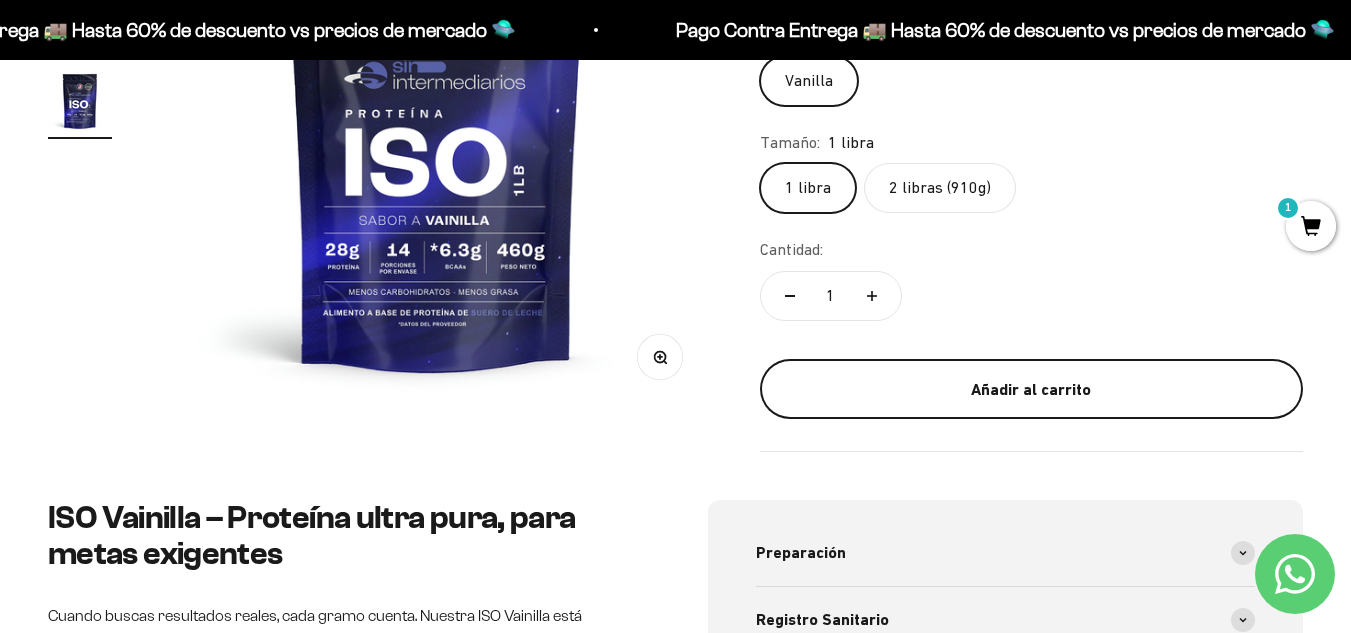 click on "Añadir al carrito" at bounding box center [1031, 389] 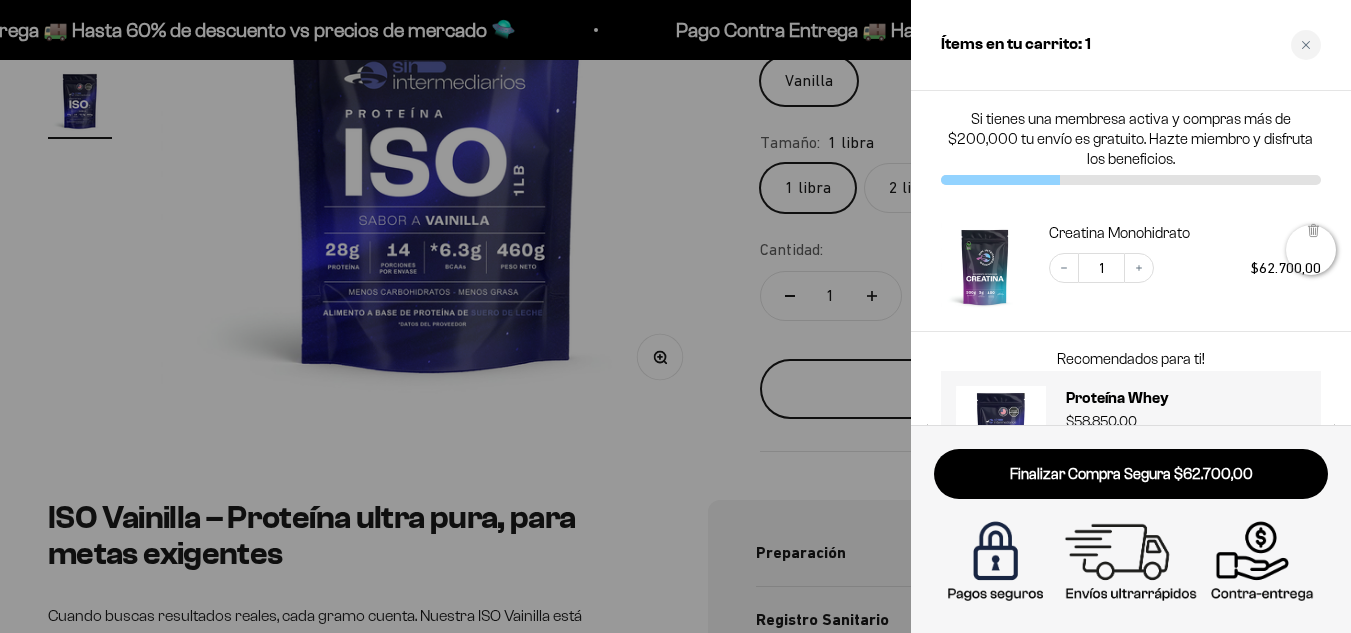 scroll, scrollTop: 0, scrollLeft: 1716, axis: horizontal 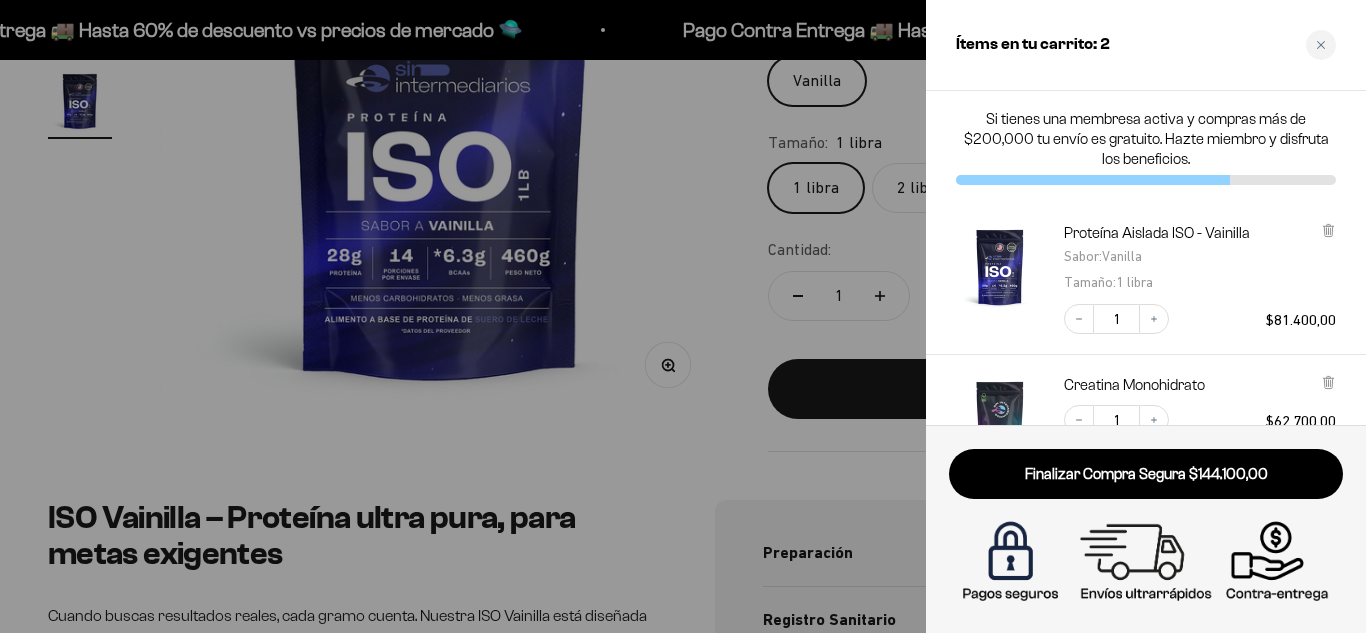 click at bounding box center (683, 316) 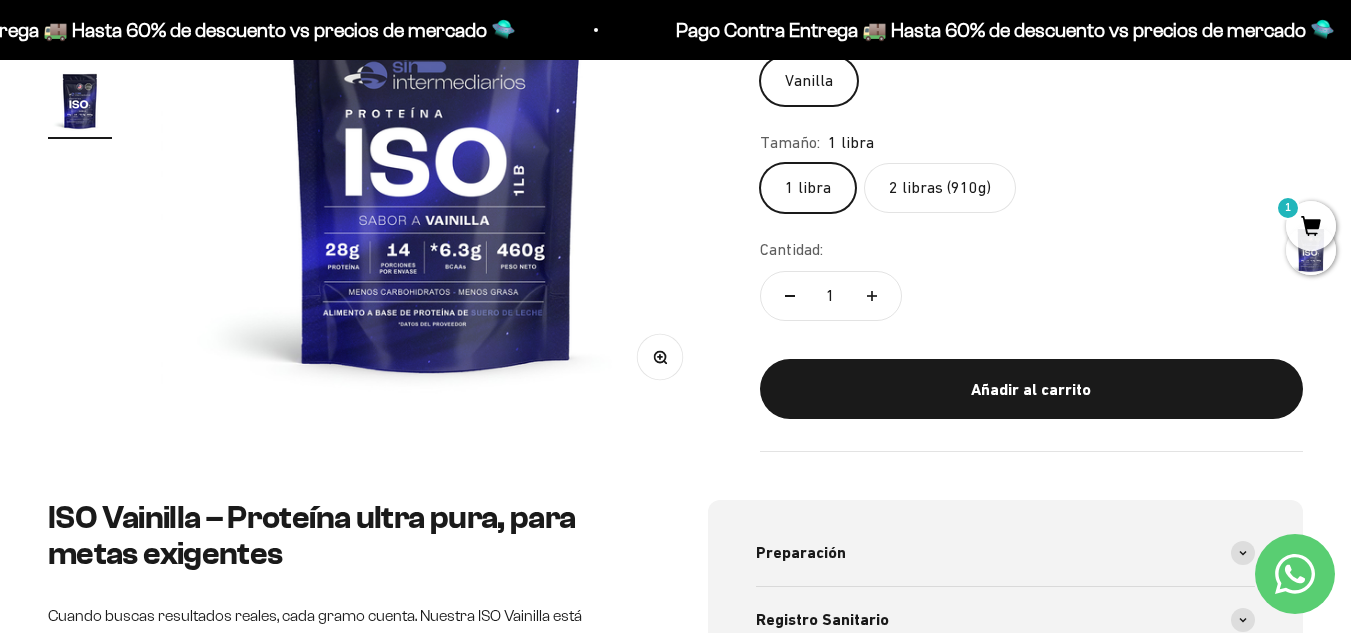 scroll, scrollTop: 0, scrollLeft: 1691, axis: horizontal 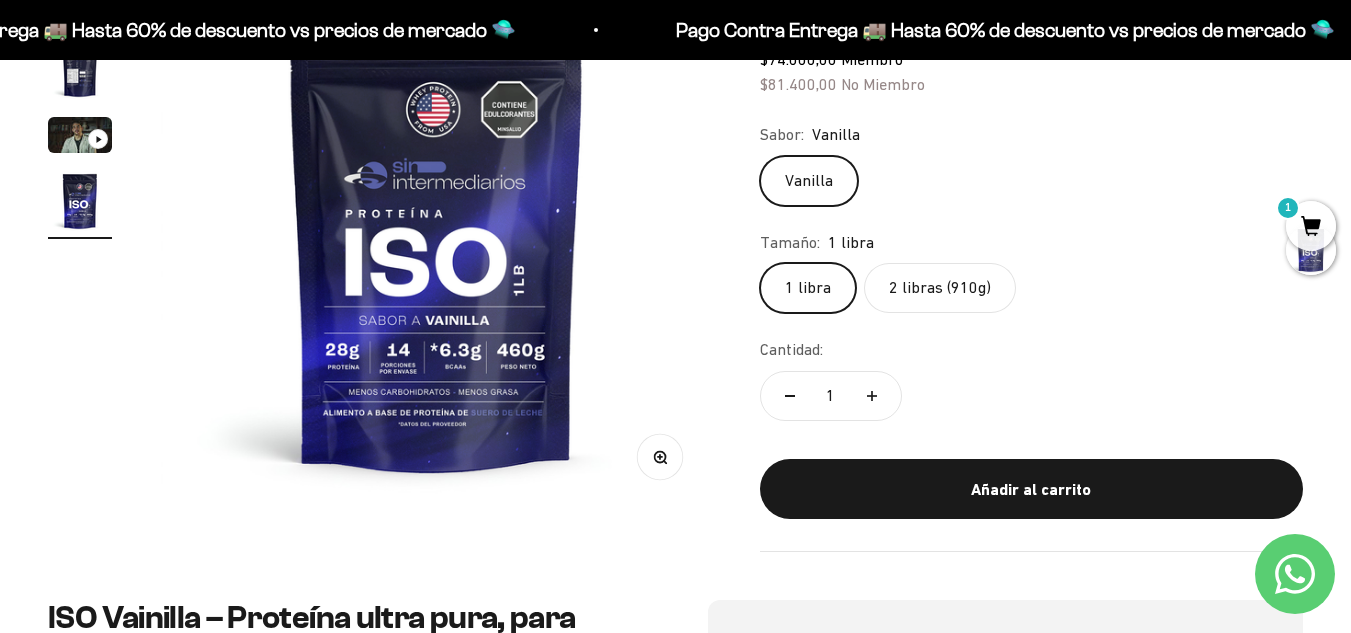click on "2 libras (910g)" 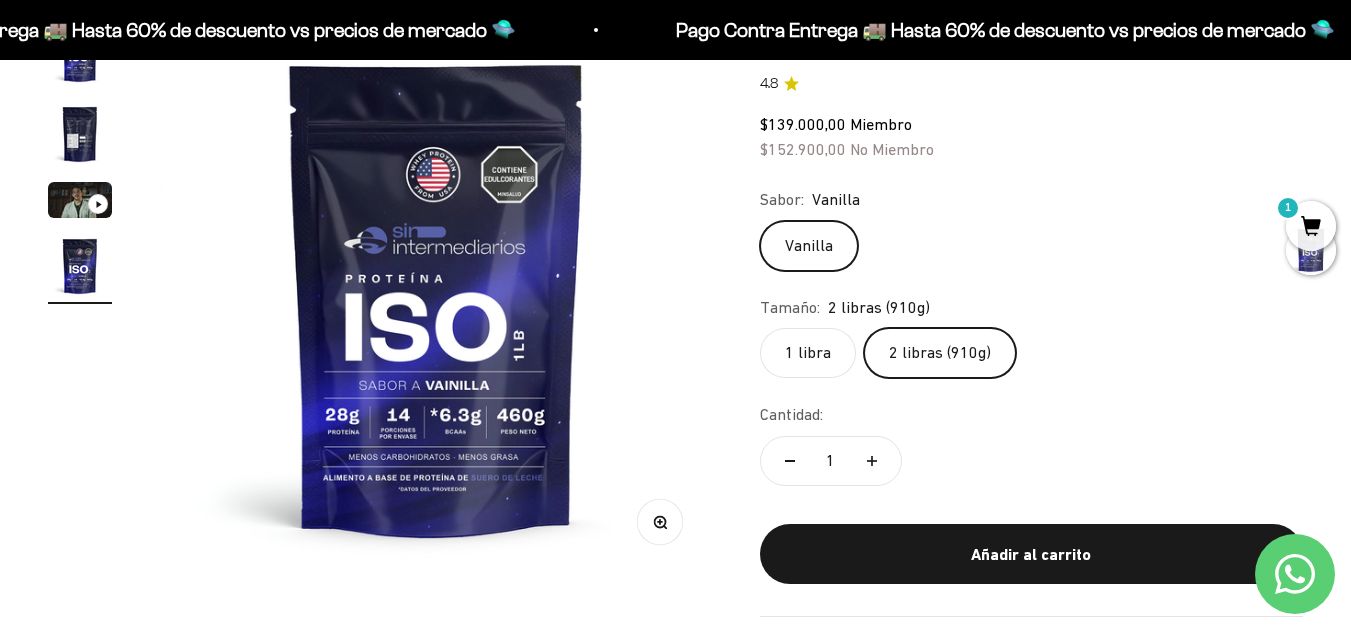 scroll, scrollTop: 200, scrollLeft: 0, axis: vertical 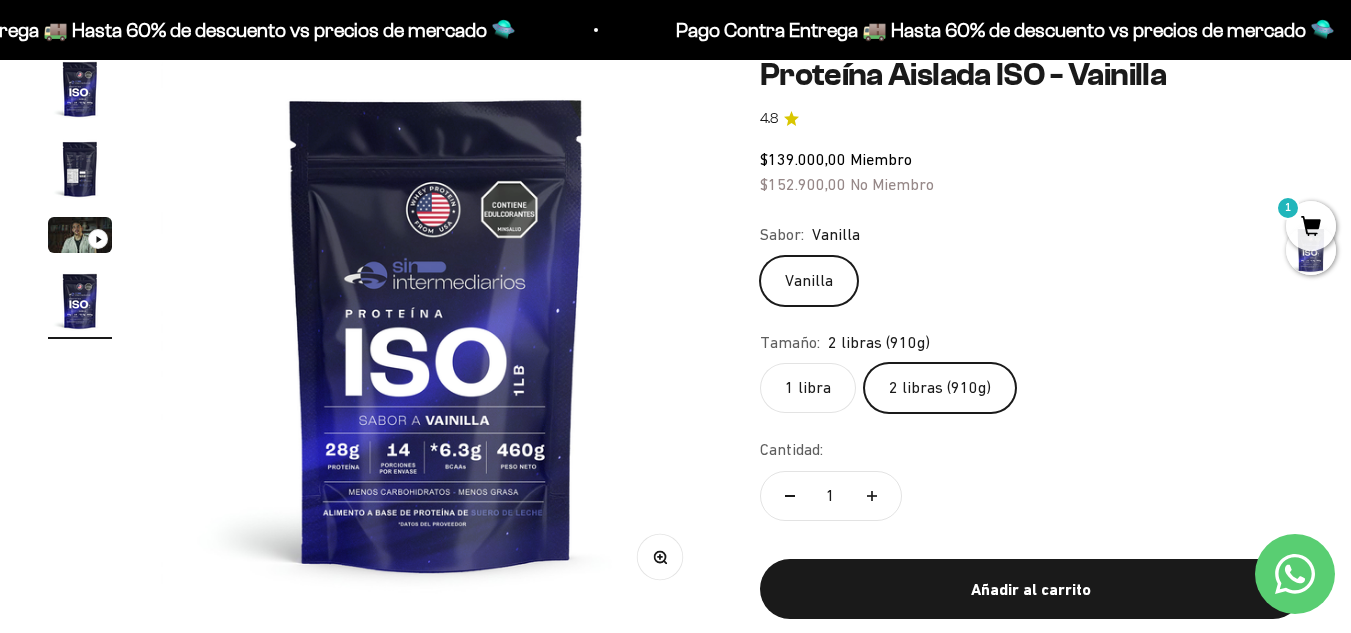 click on "1 libra" 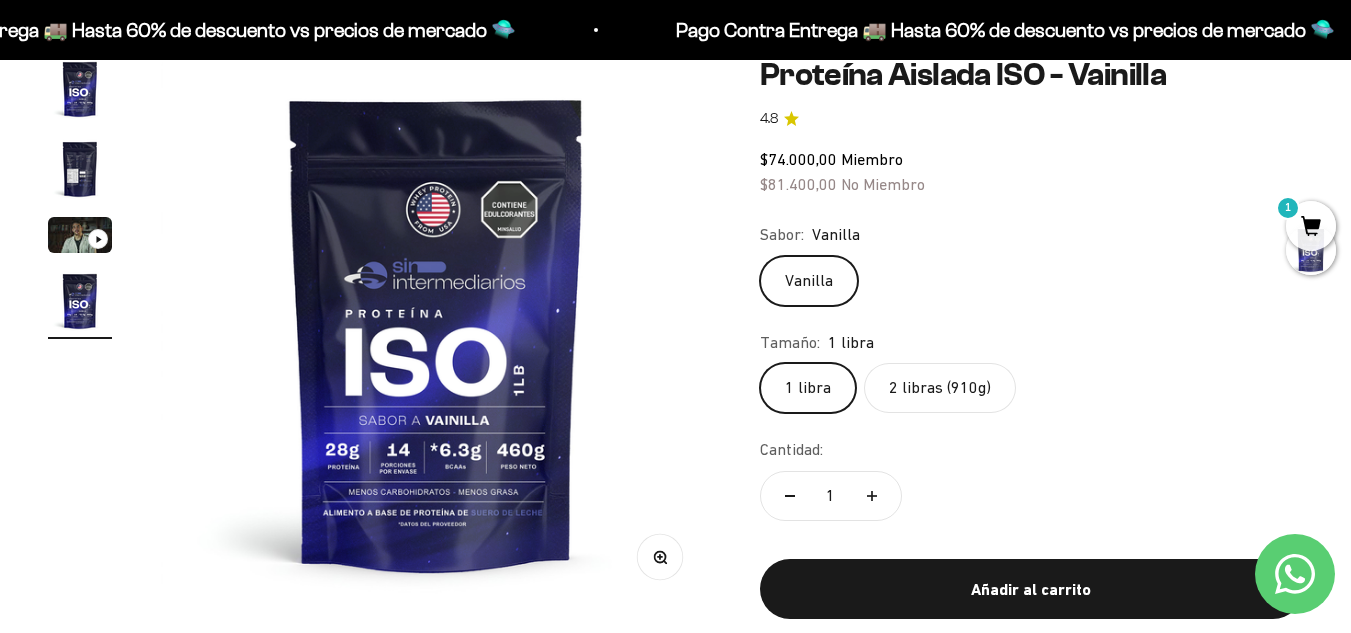 scroll, scrollTop: 0, scrollLeft: 0, axis: both 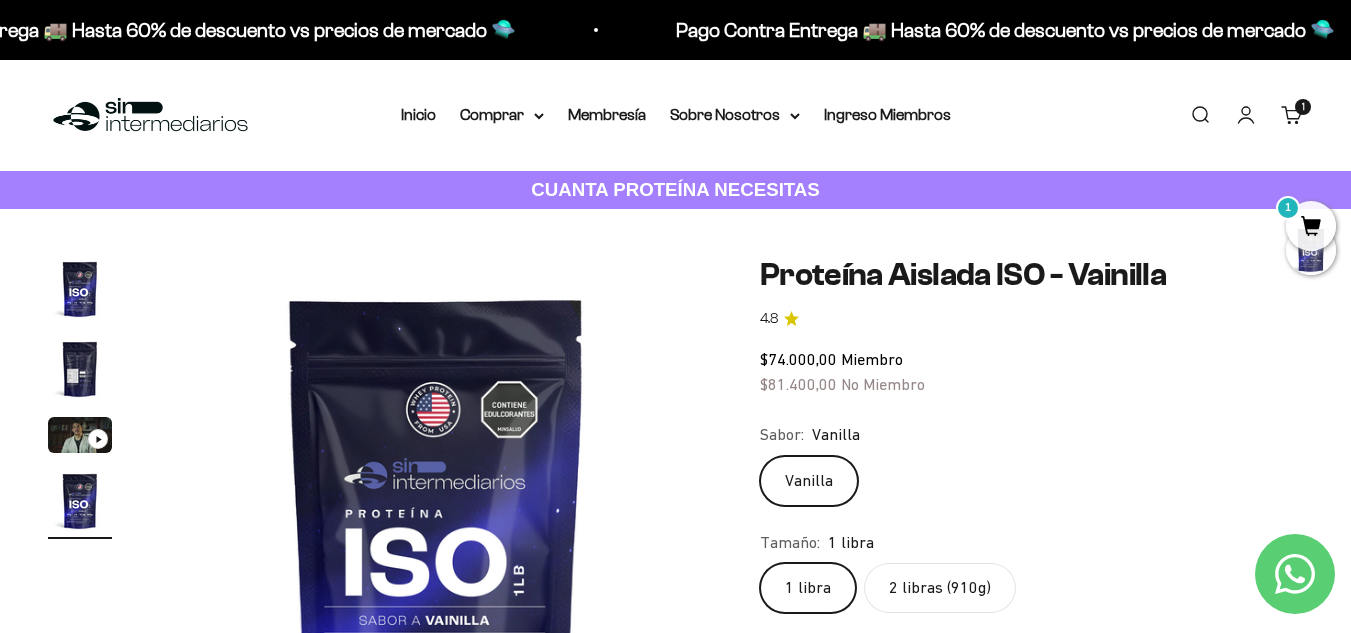 click on "1 artículo
1" at bounding box center [1303, 107] 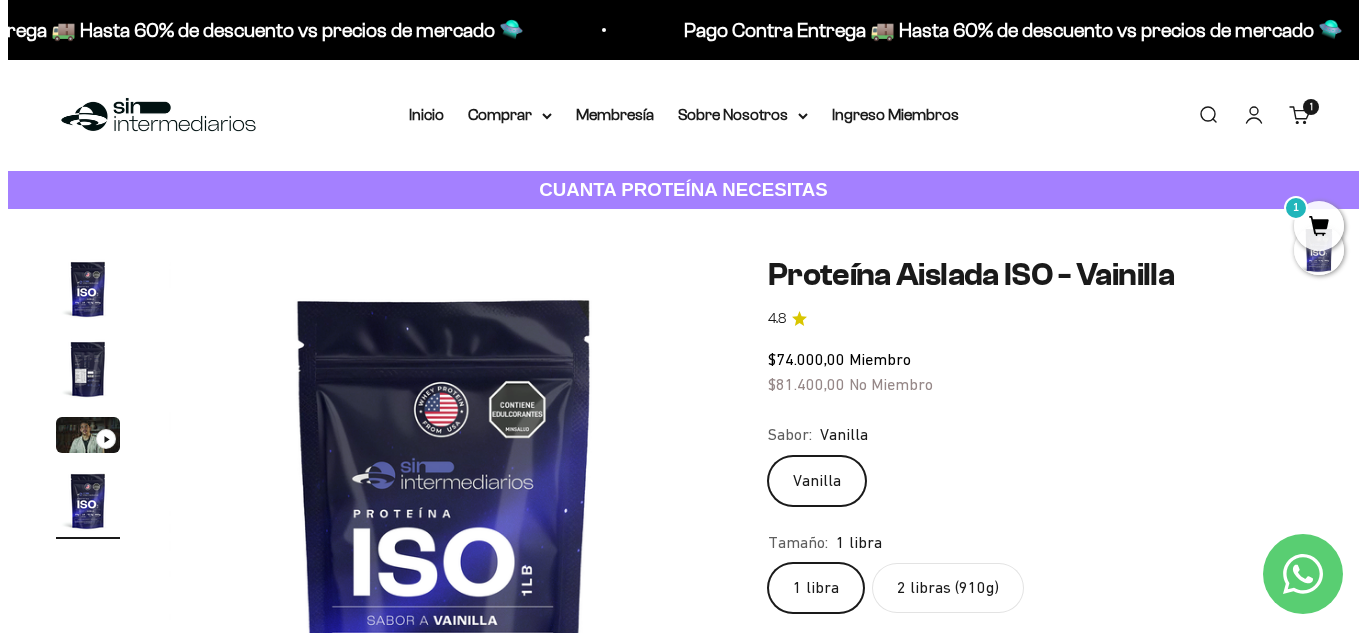 scroll, scrollTop: 0, scrollLeft: 1716, axis: horizontal 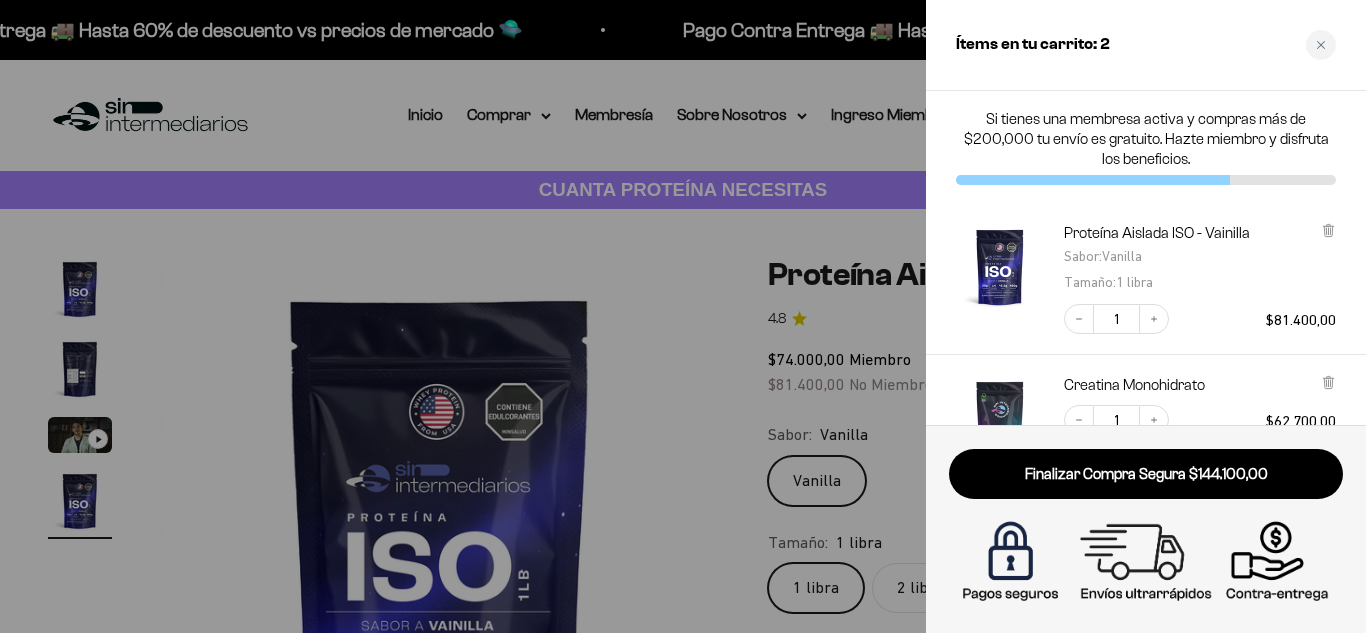 click at bounding box center [683, 316] 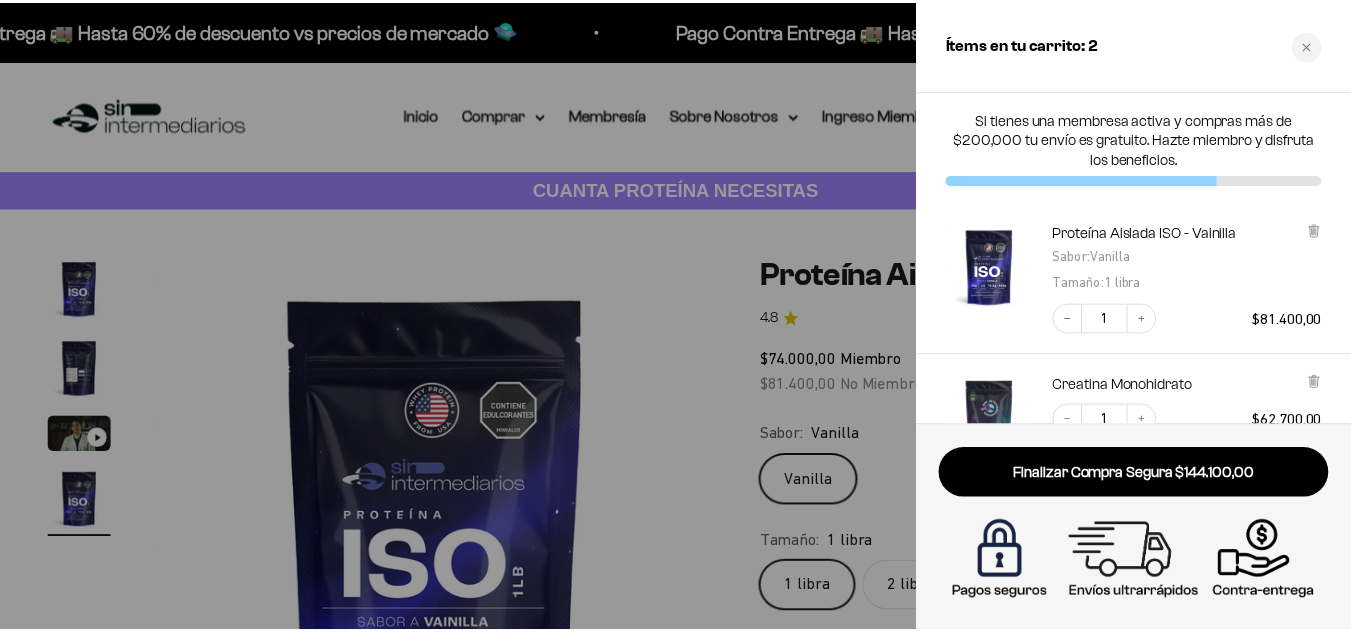 scroll, scrollTop: 0, scrollLeft: 1691, axis: horizontal 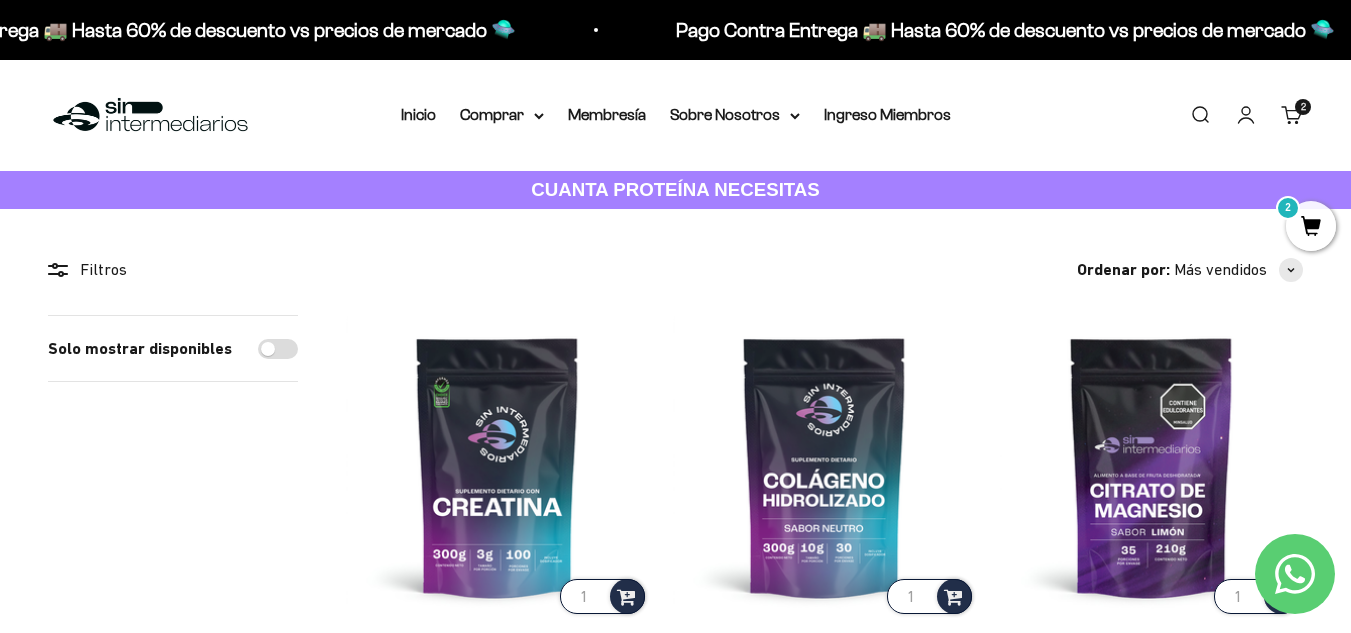 click on "2" at bounding box center [1303, 107] 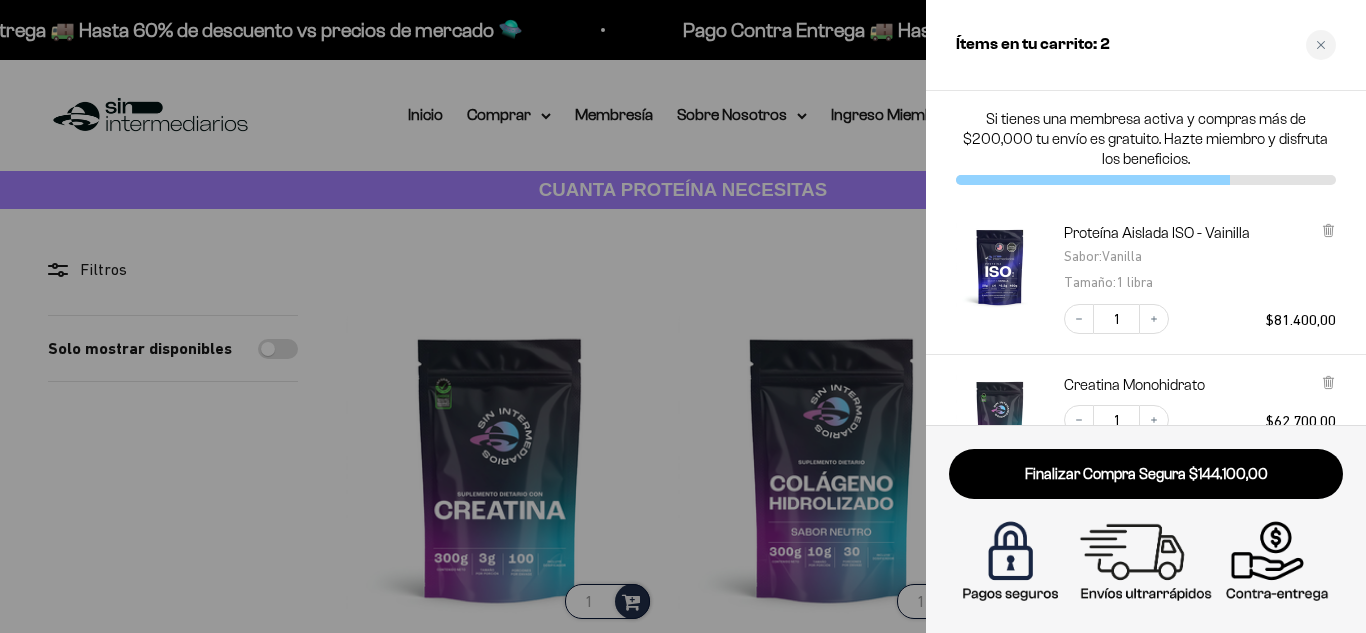 click at bounding box center (683, 316) 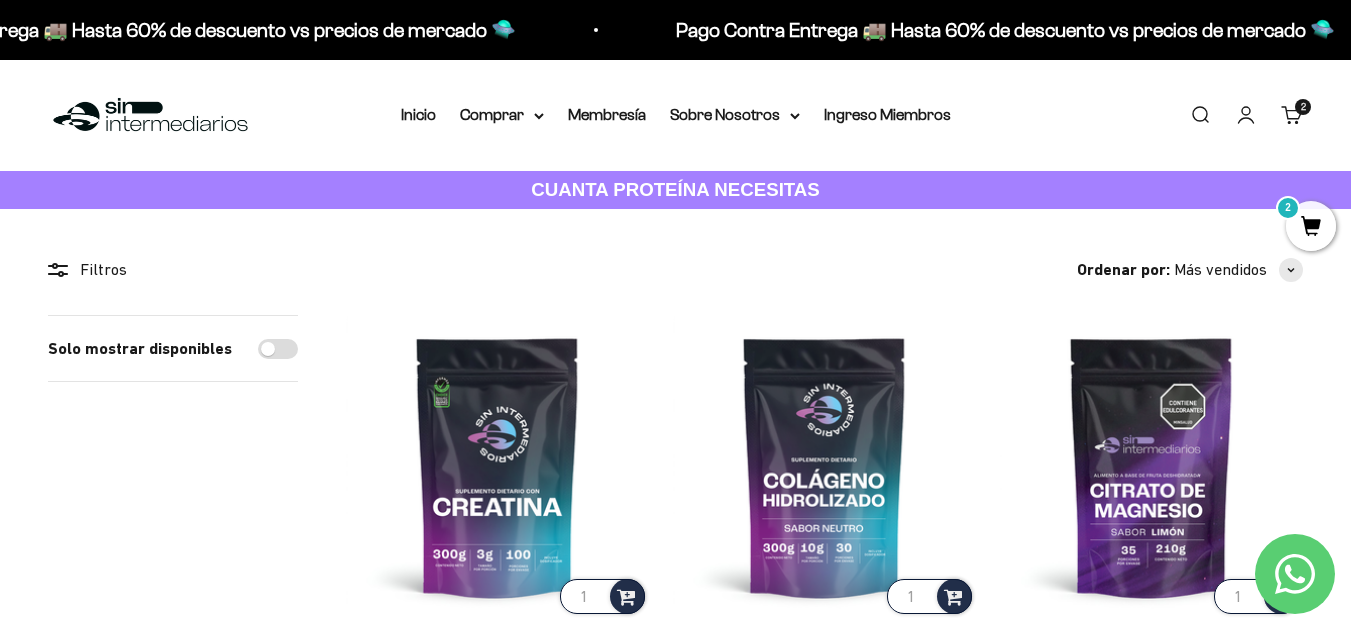 click on "CUANTA PROTEÍNA NECESITAS" at bounding box center (675, 190) 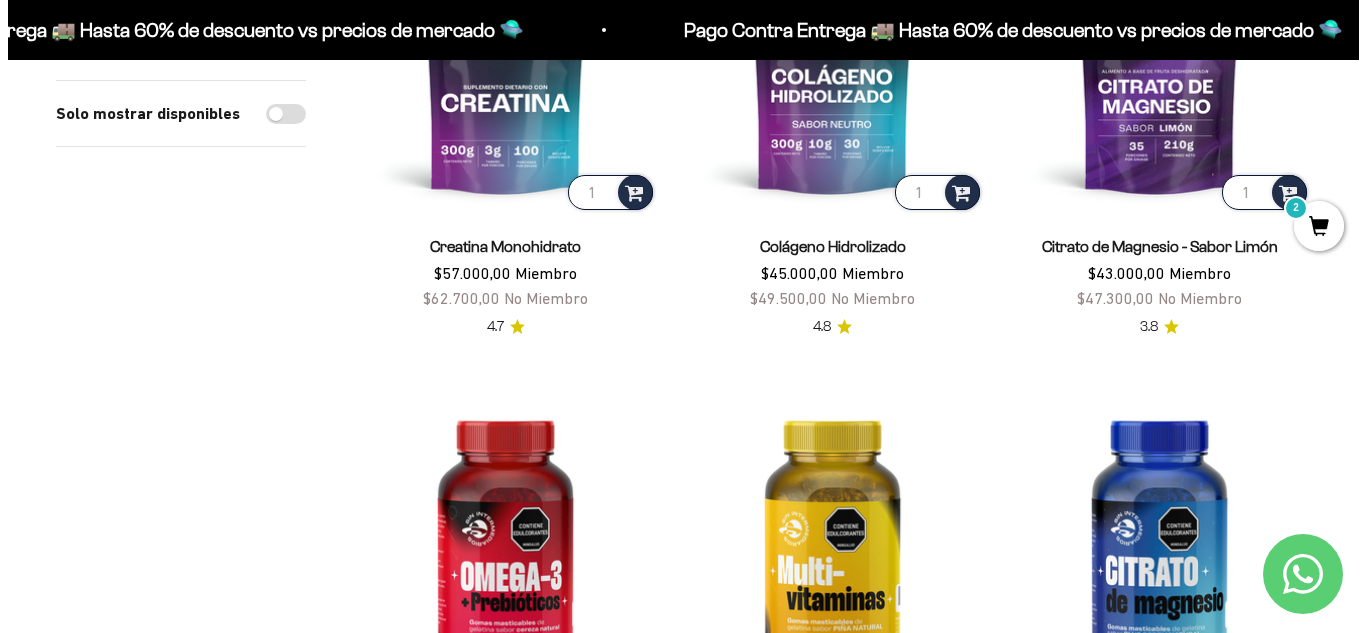scroll, scrollTop: 400, scrollLeft: 0, axis: vertical 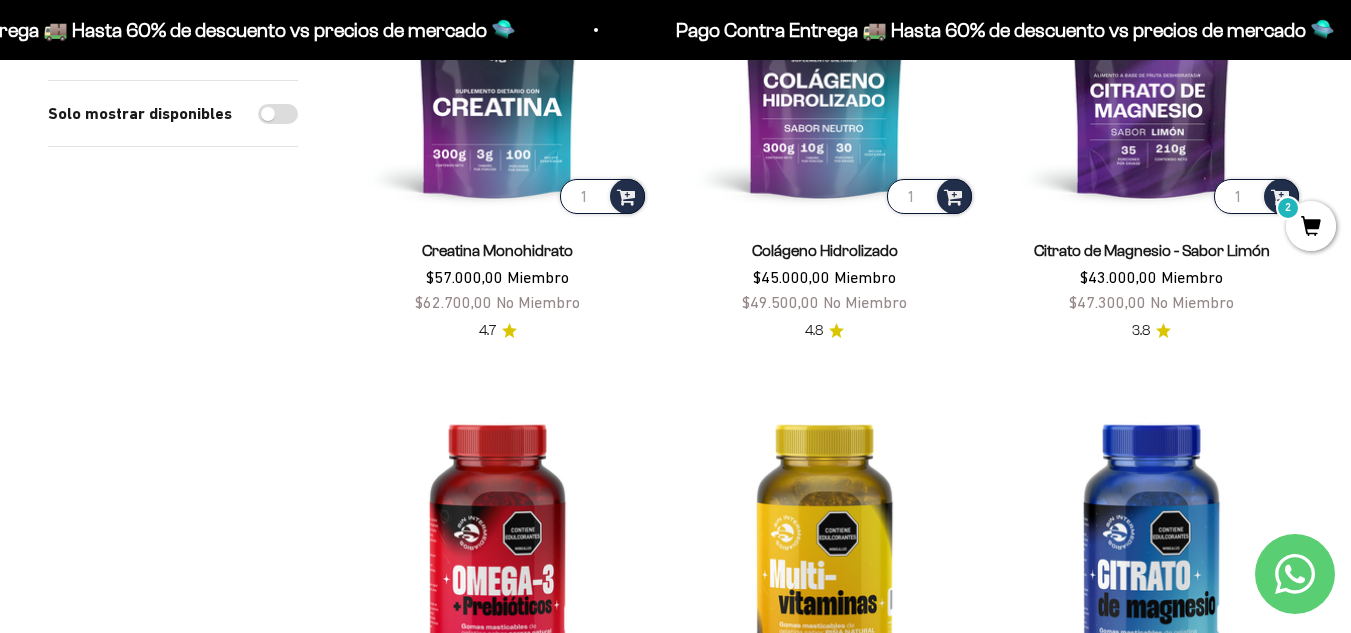 click on "2" at bounding box center [1311, 226] 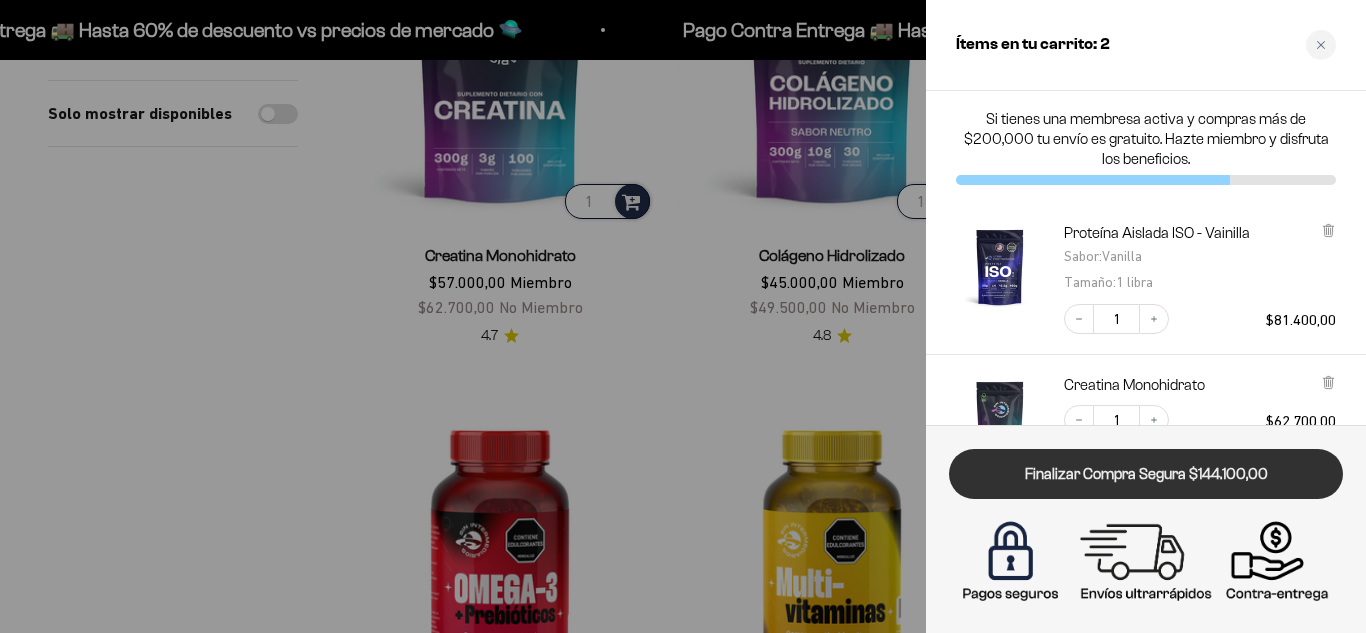 click on "Finalizar Compra Segura $144.100,00" at bounding box center [1146, 474] 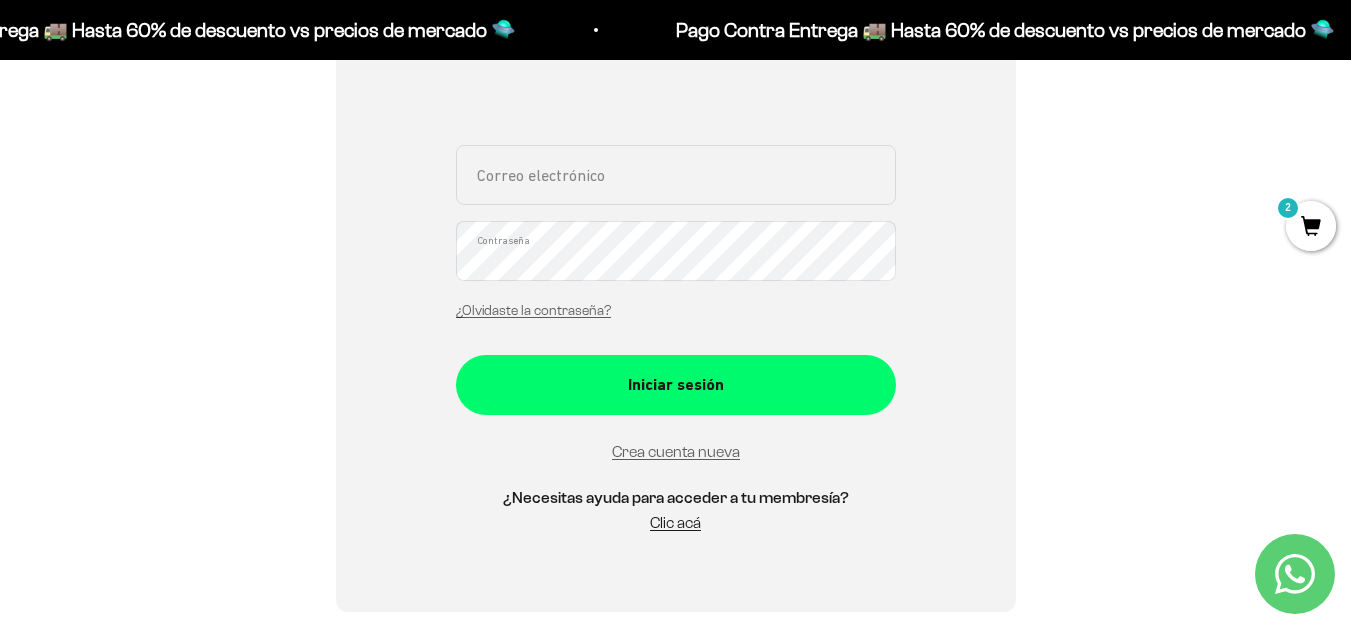 scroll, scrollTop: 200, scrollLeft: 0, axis: vertical 